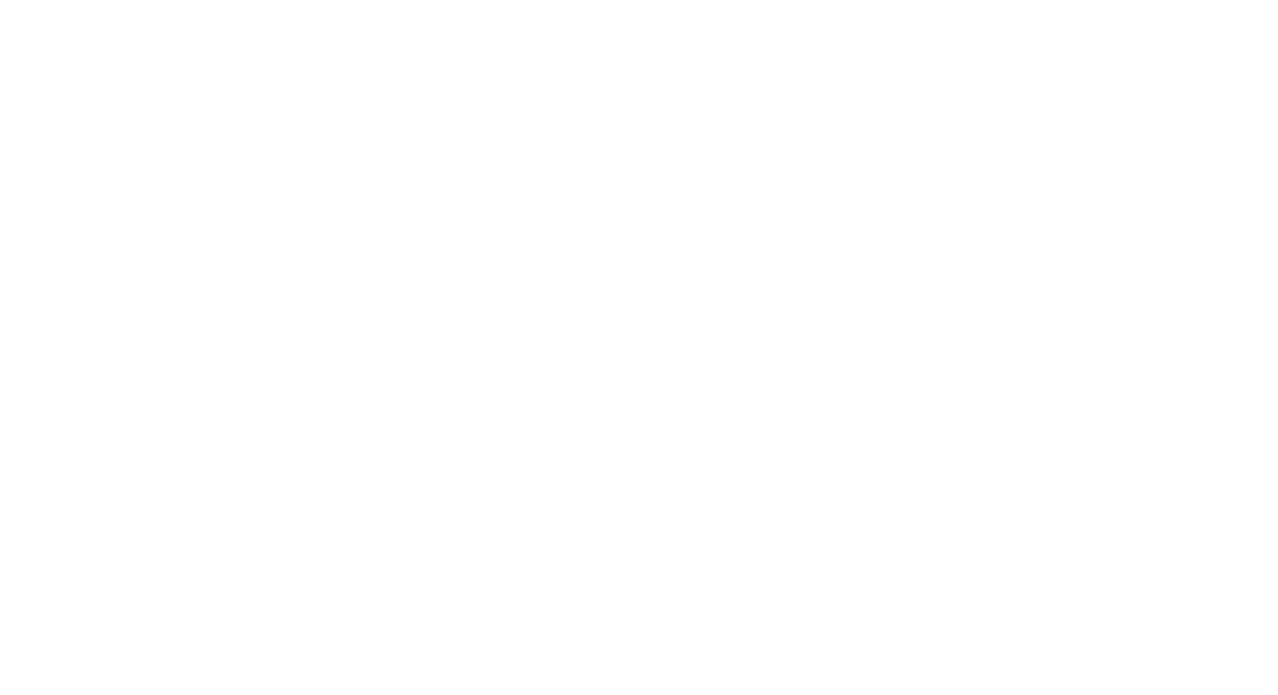 scroll, scrollTop: 0, scrollLeft: 0, axis: both 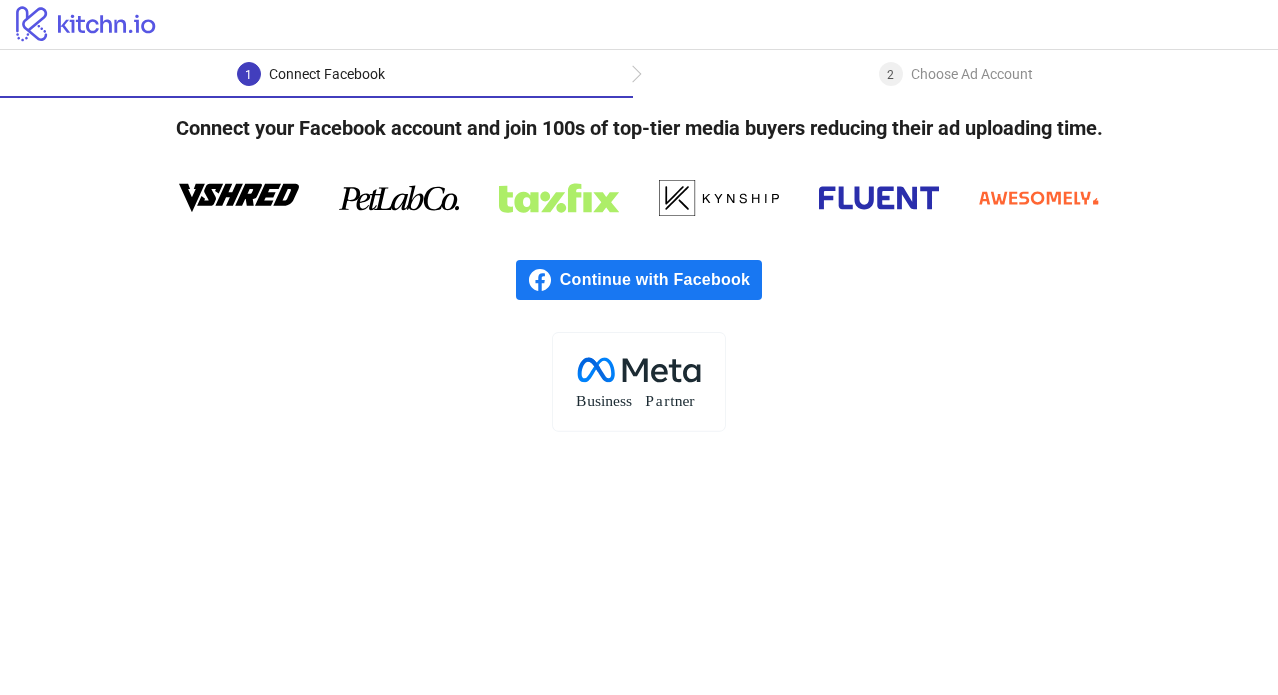 click on "Continue with Facebook" at bounding box center (661, 280) 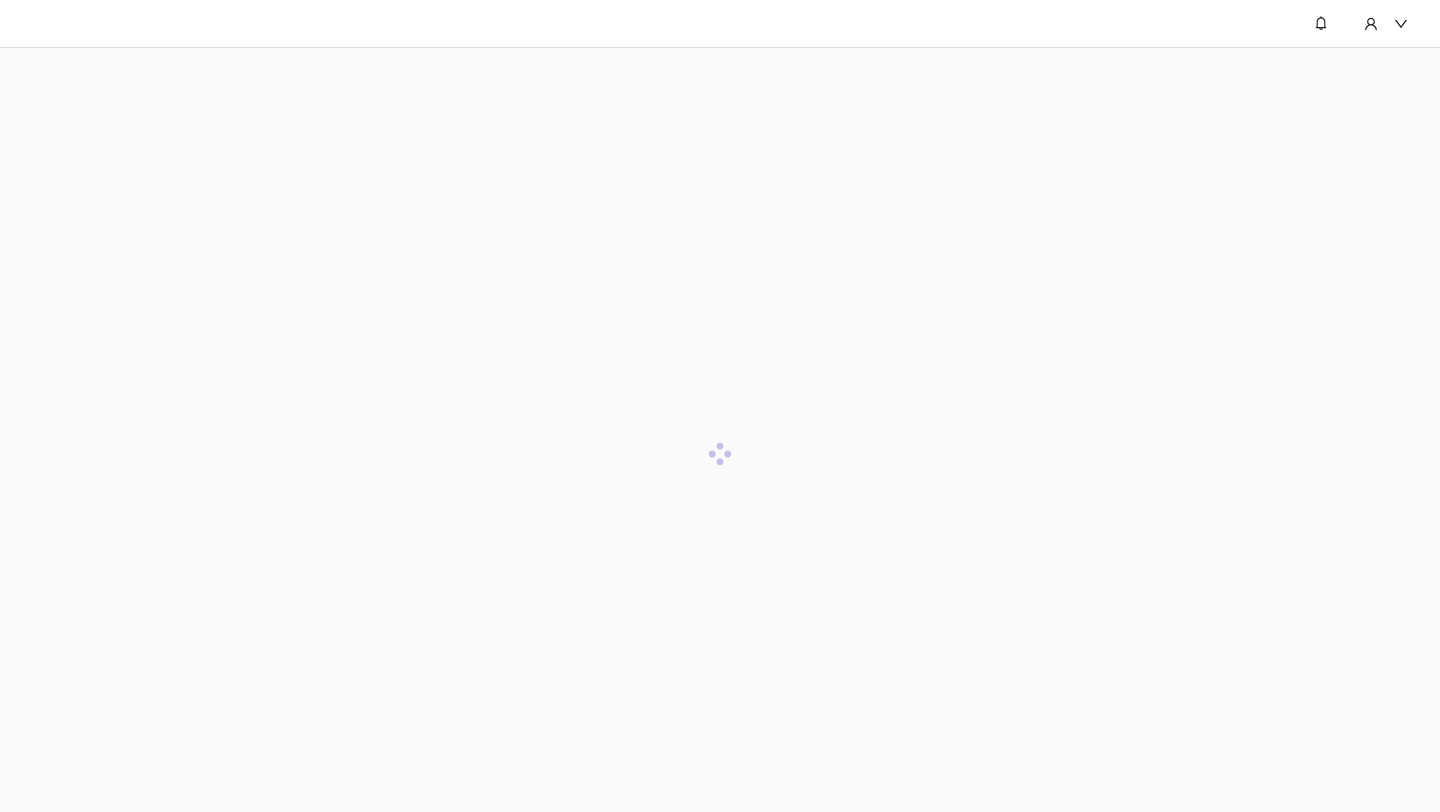 scroll, scrollTop: 0, scrollLeft: 0, axis: both 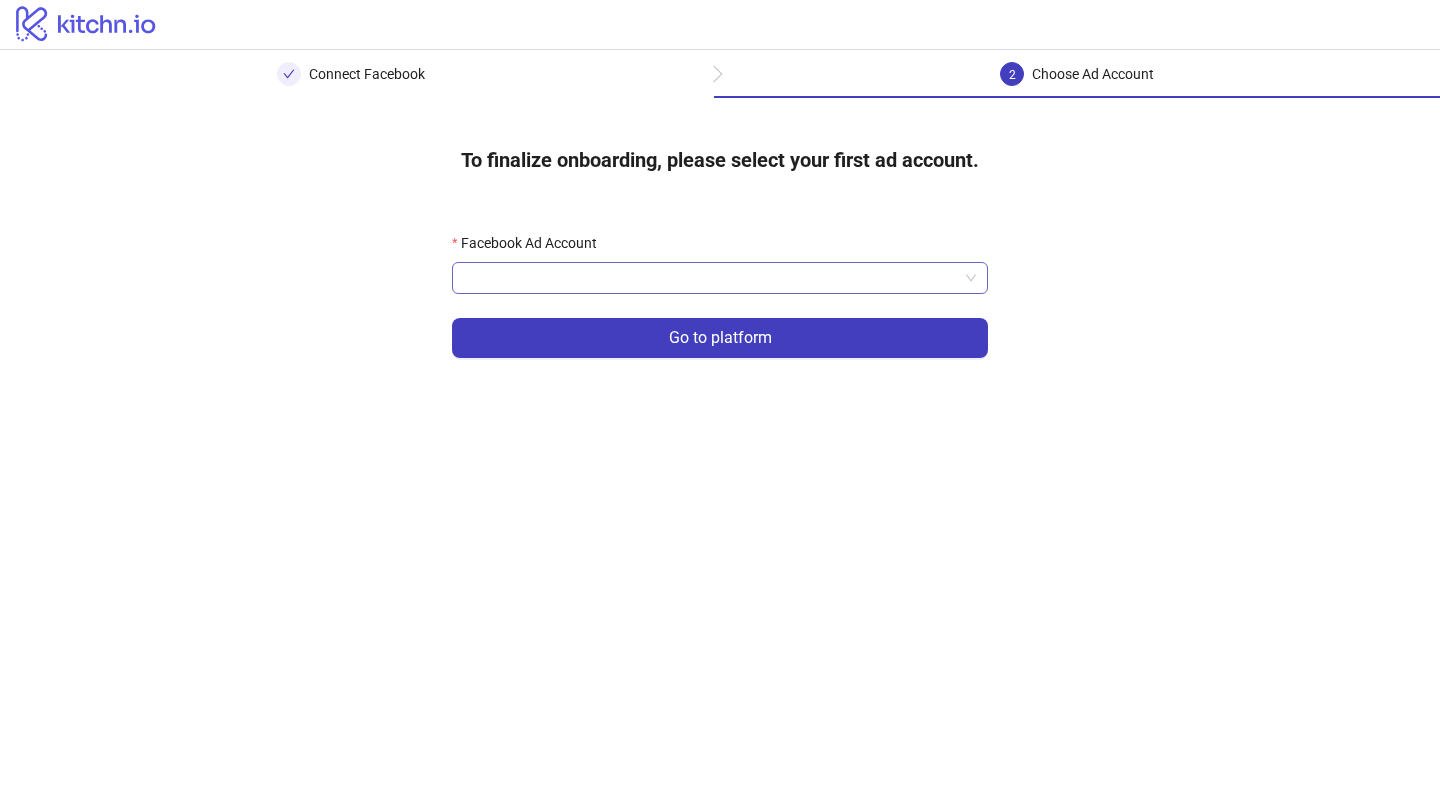click on "Facebook Ad Account" at bounding box center (711, 278) 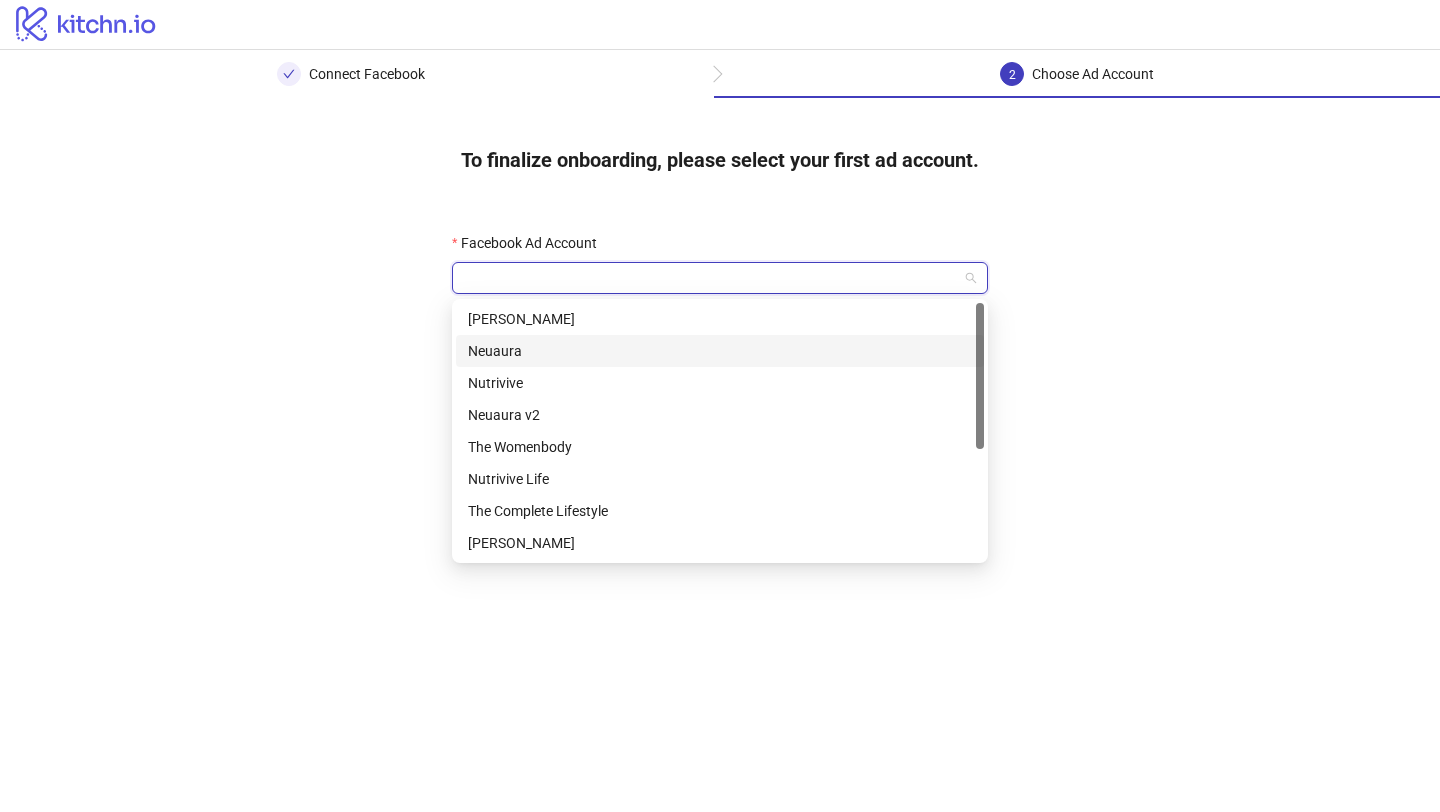 click on "Neuaura" at bounding box center (720, 351) 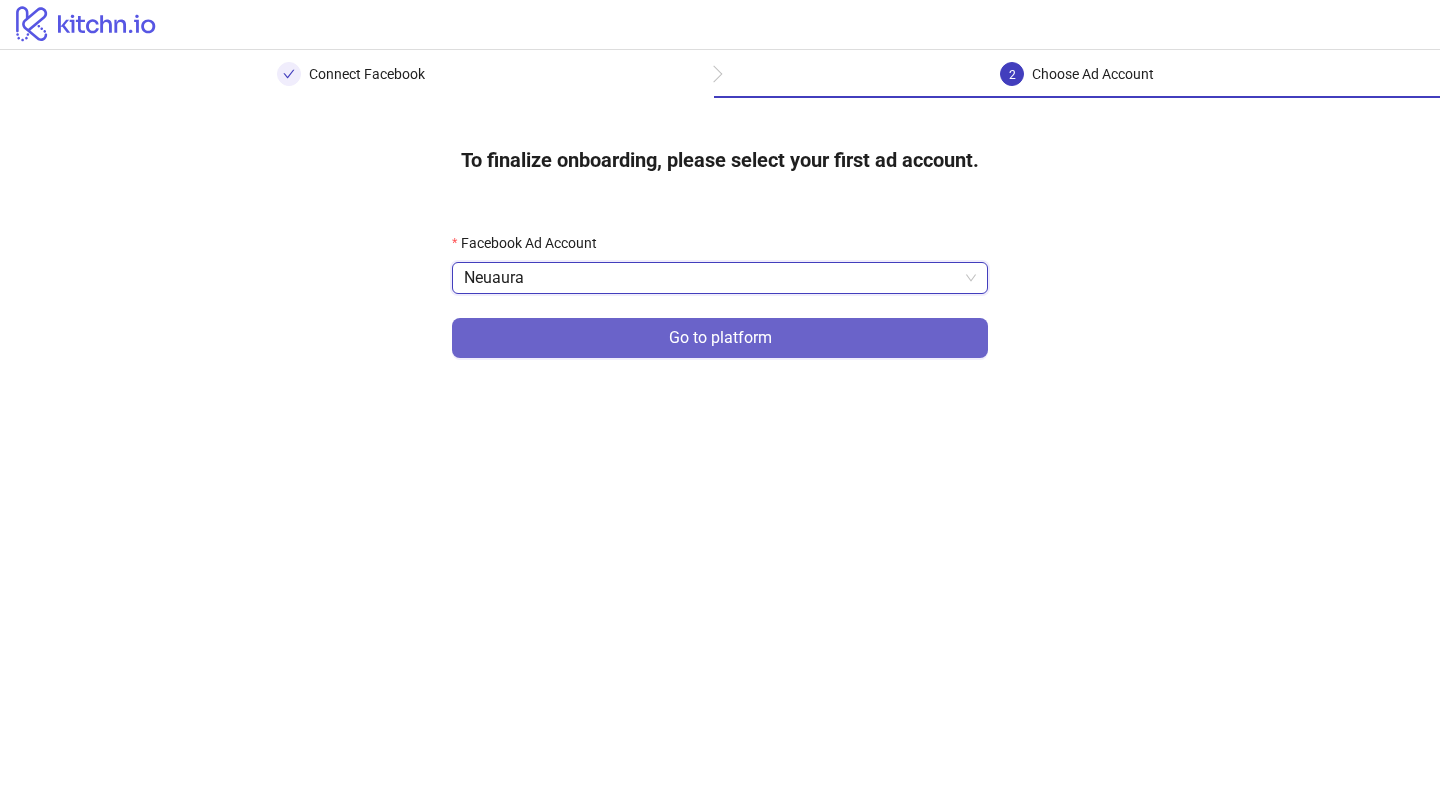 click on "Go to platform" at bounding box center (720, 338) 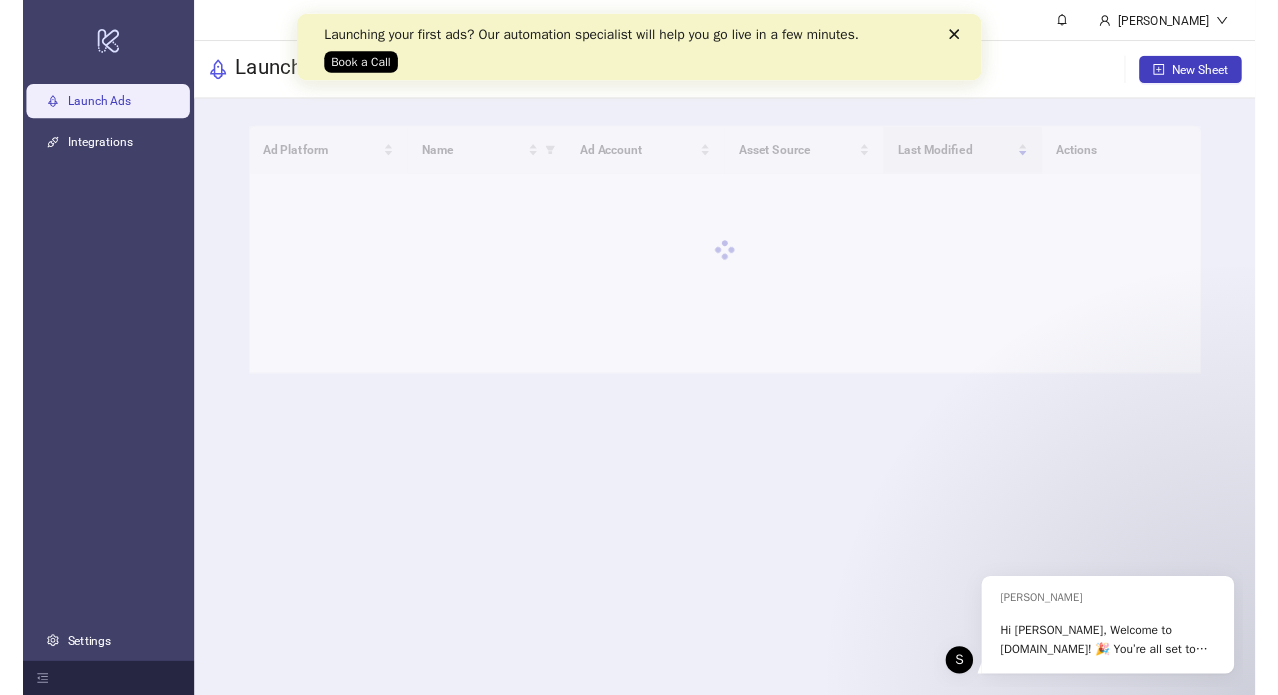 scroll, scrollTop: 0, scrollLeft: 0, axis: both 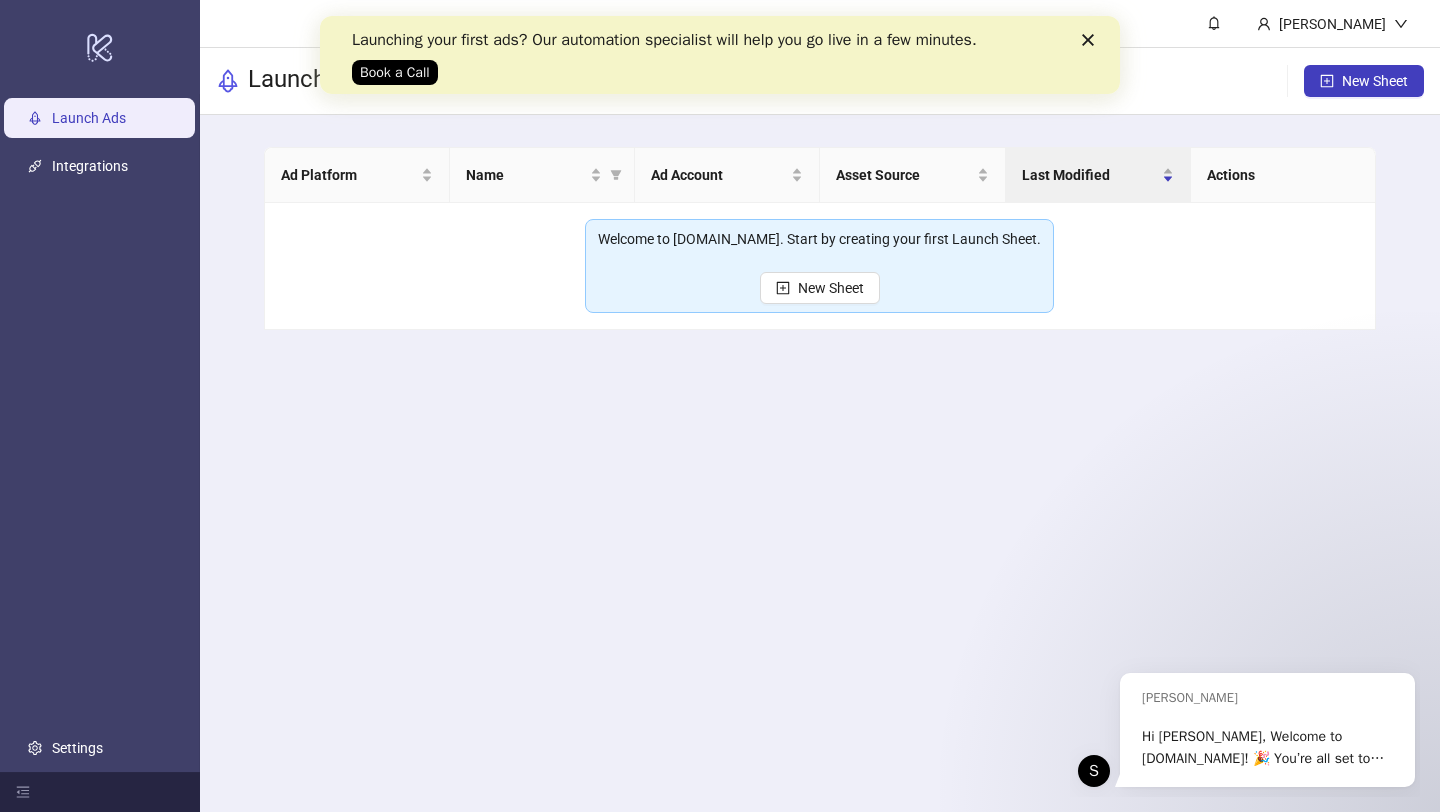 click on "Launching your first ads? Our automation specialist will help you go live in a few minutes. Book a Call" at bounding box center (720, 55) 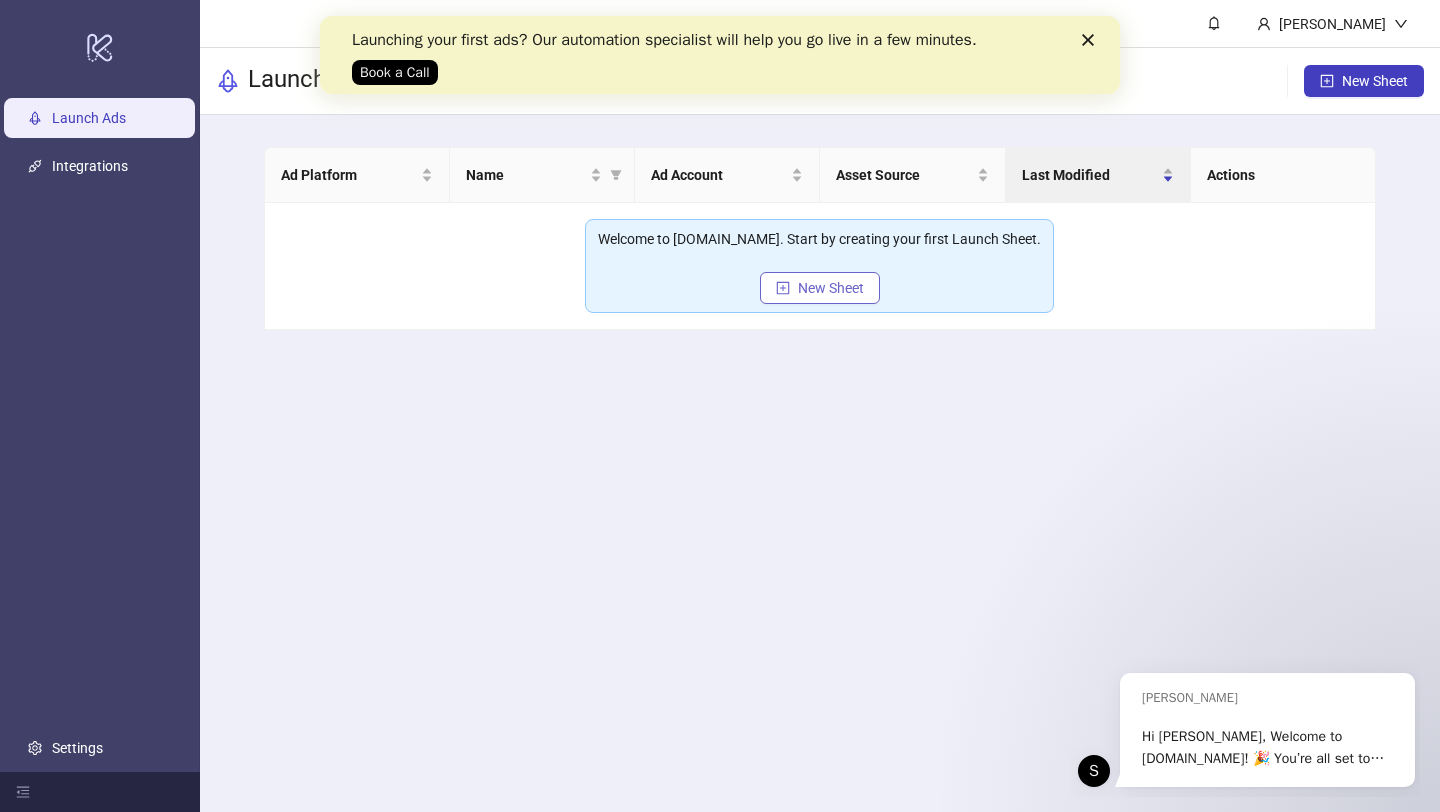 click on "New Sheet" at bounding box center [831, 288] 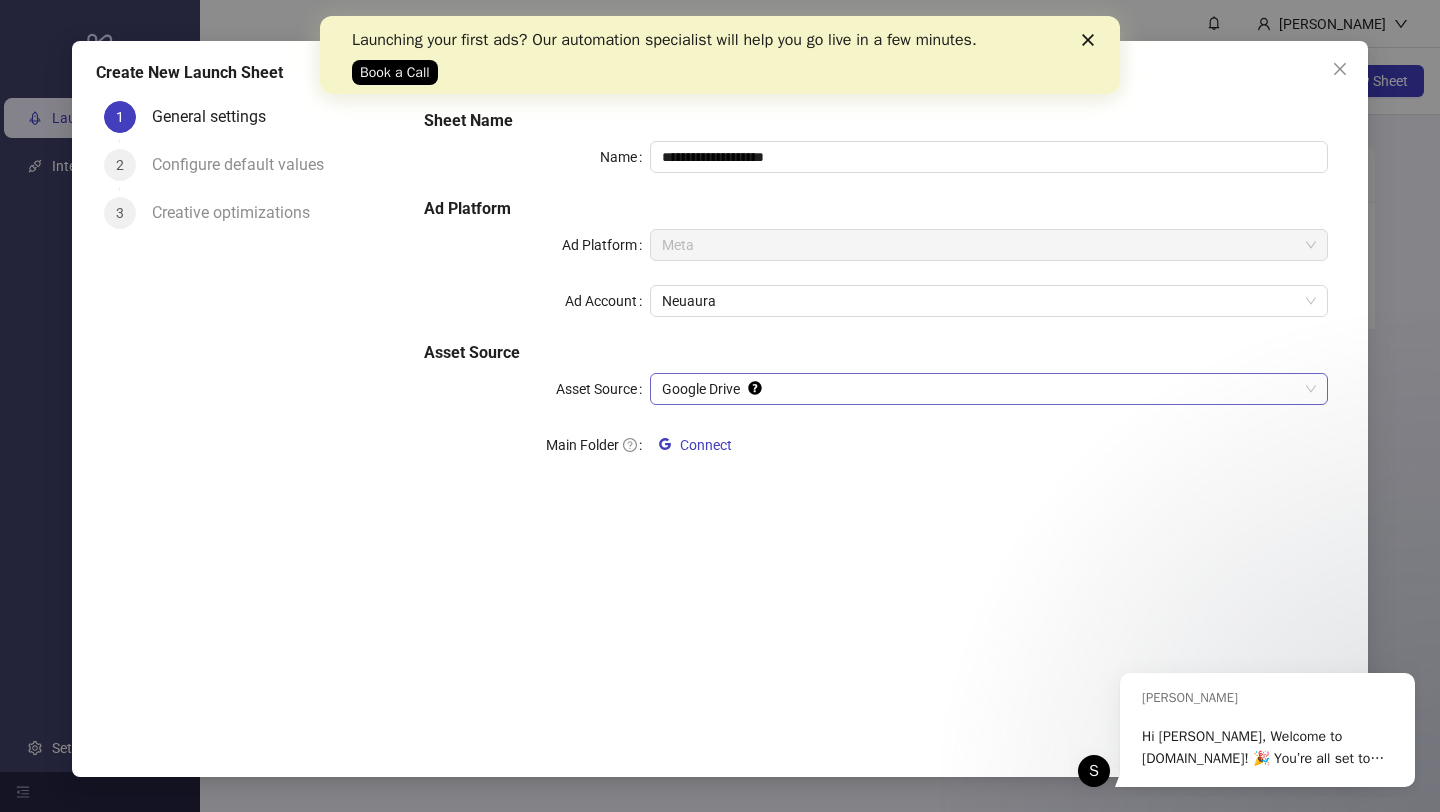 click on "Google Drive" at bounding box center [989, 389] 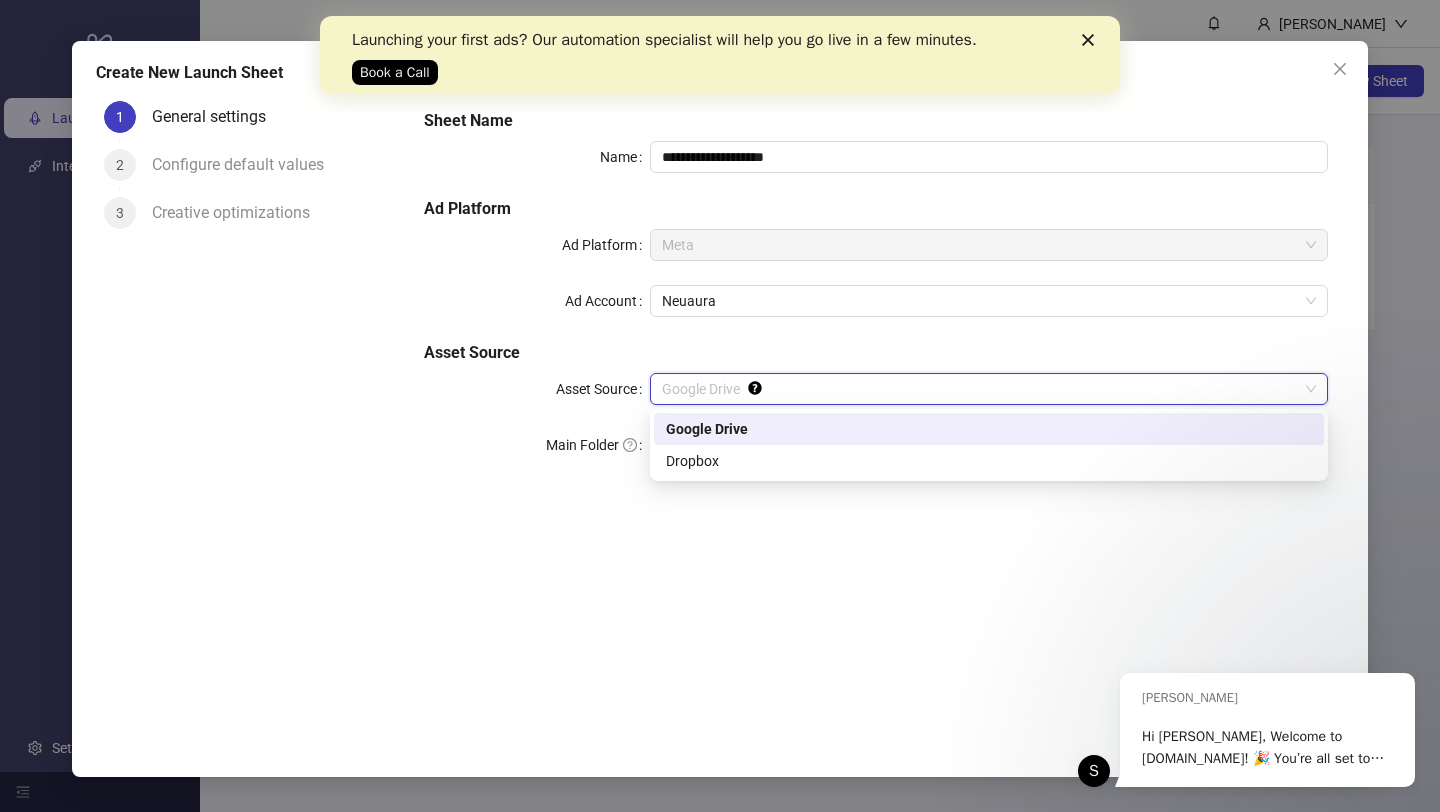click on "Google Drive" at bounding box center (989, 389) 